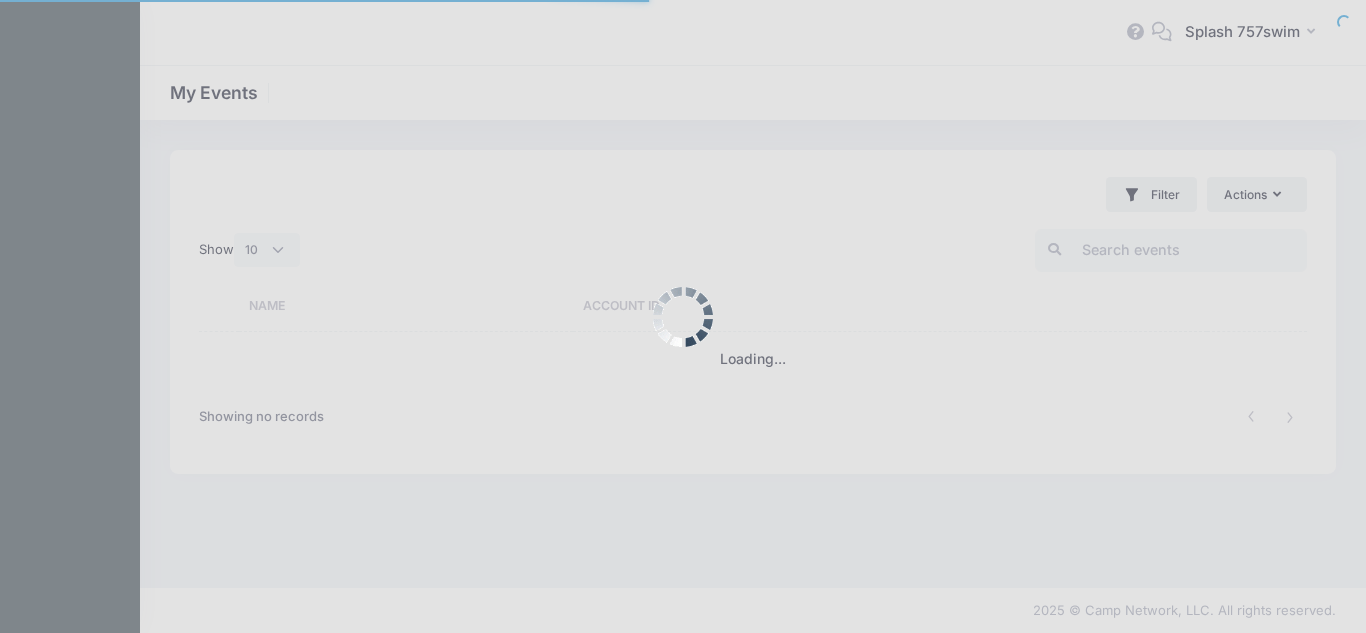select on "10" 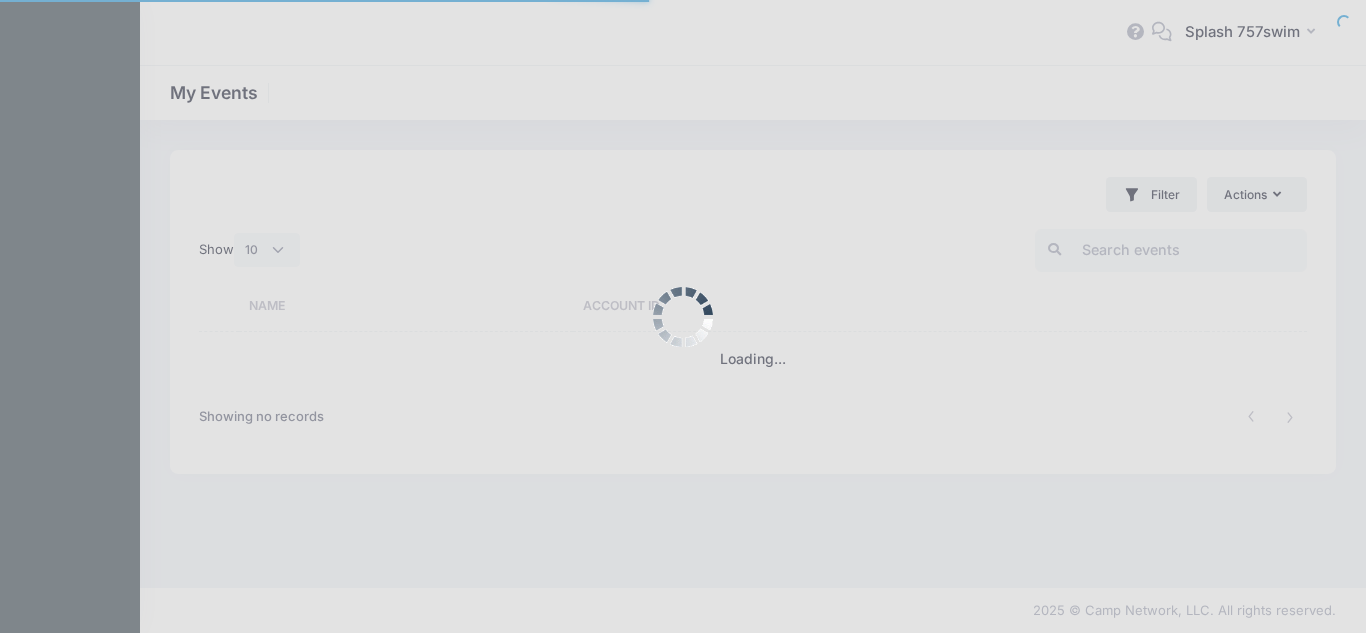 scroll, scrollTop: 0, scrollLeft: 0, axis: both 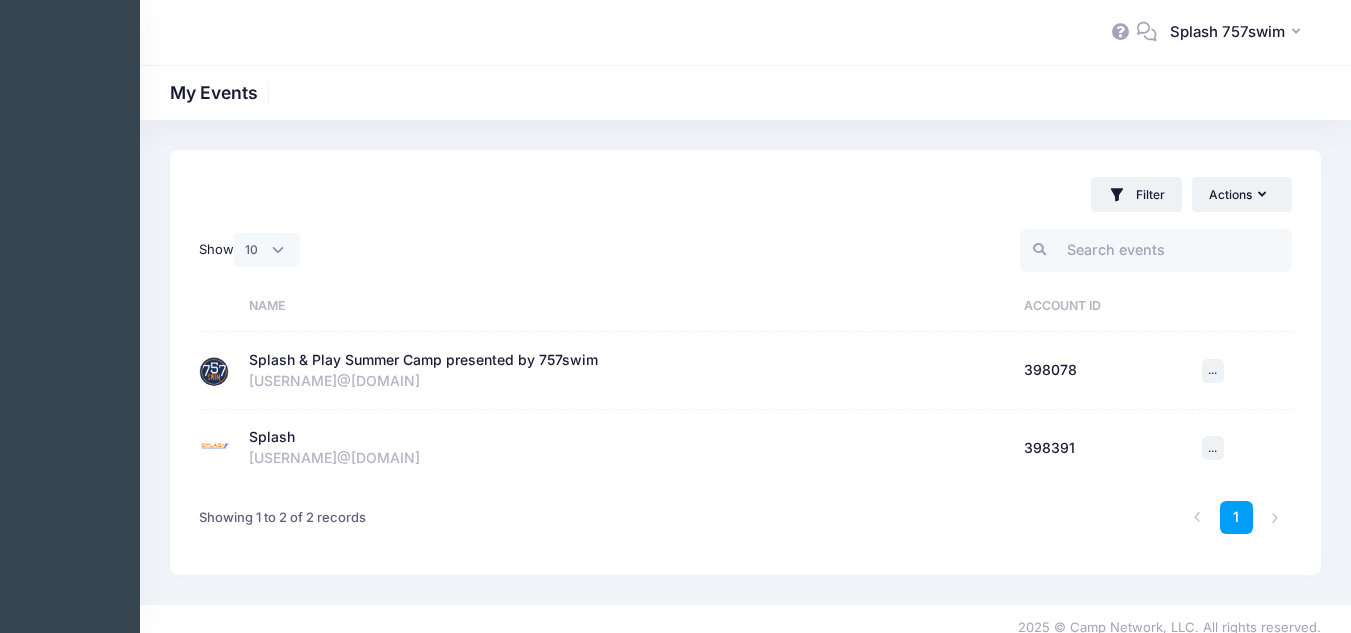 click on "Splash & Play Summer Camp presented by 757swim" at bounding box center (423, 360) 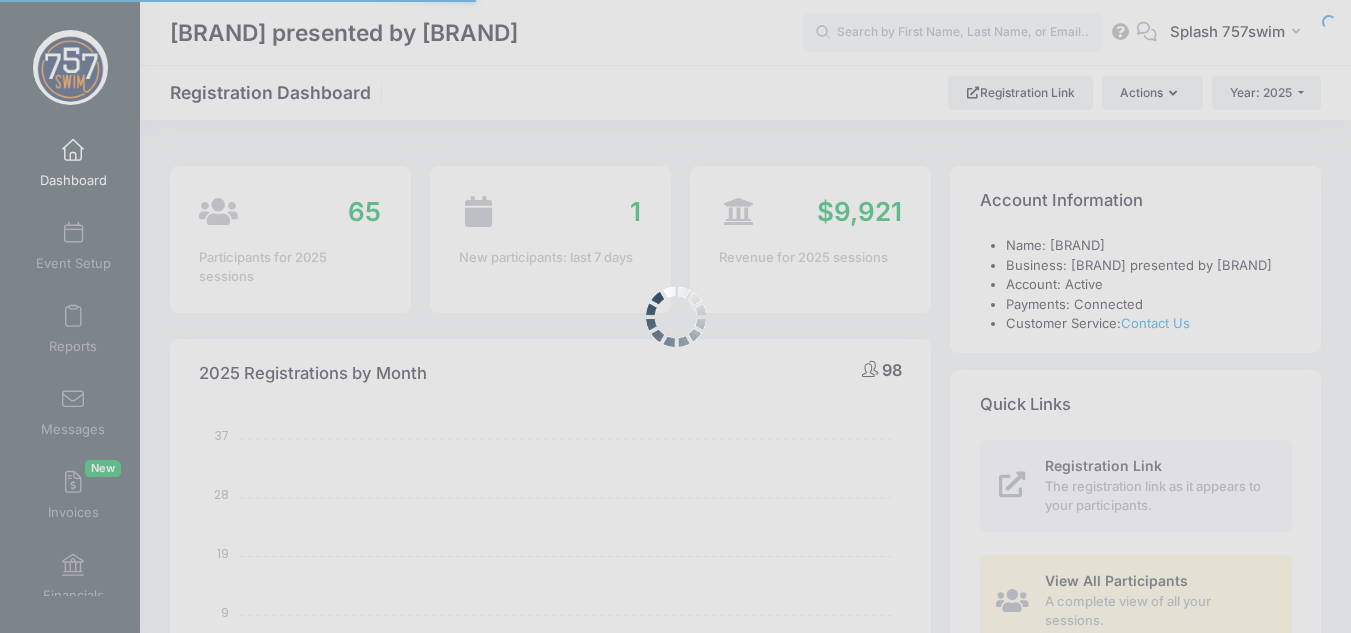 select 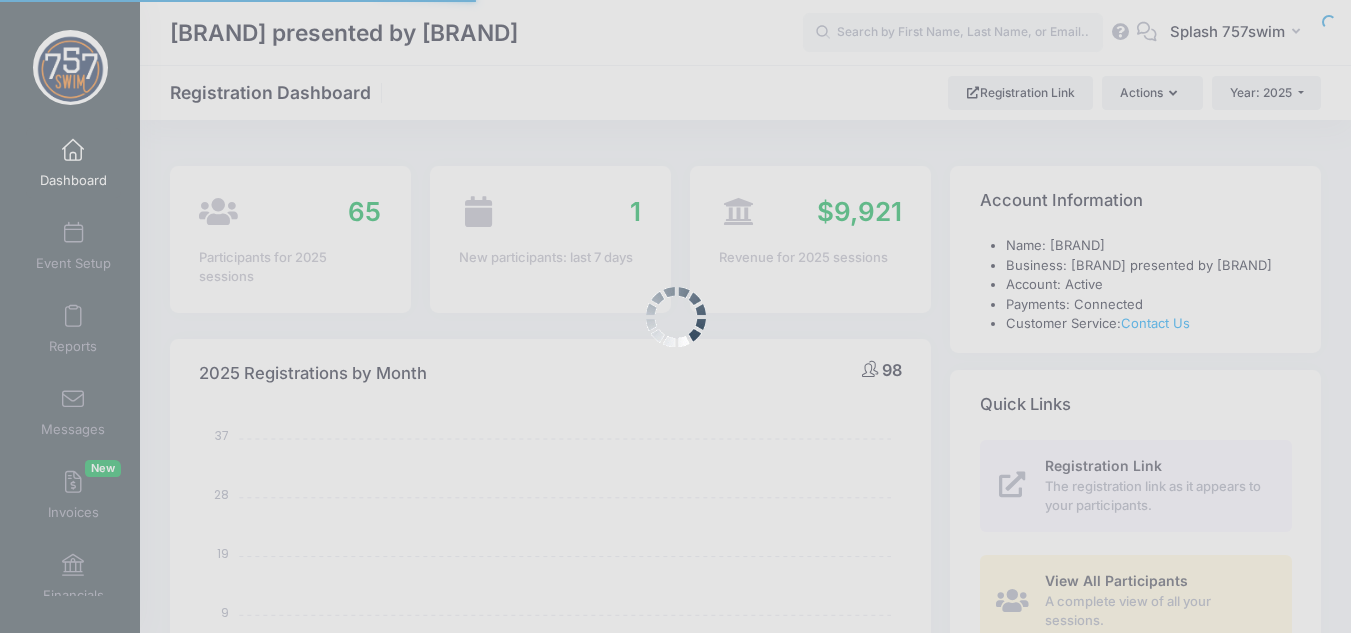scroll, scrollTop: 0, scrollLeft: 0, axis: both 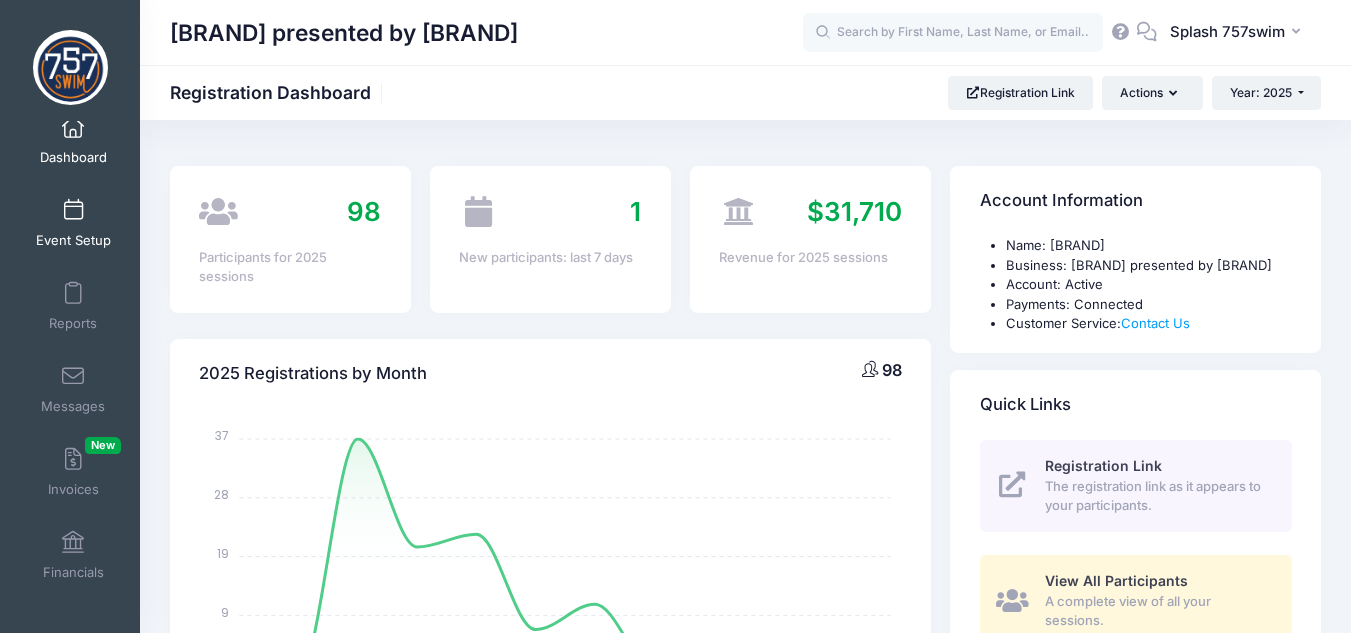 click on "Event Setup" at bounding box center [73, 223] 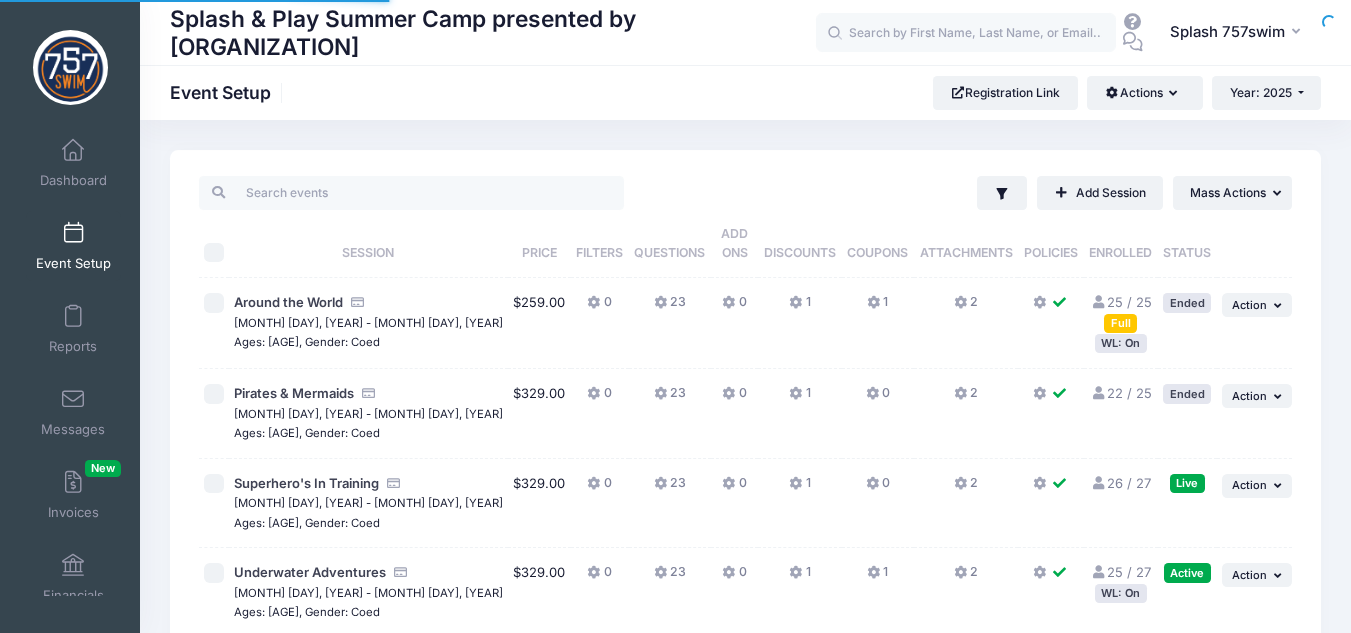scroll, scrollTop: 0, scrollLeft: 0, axis: both 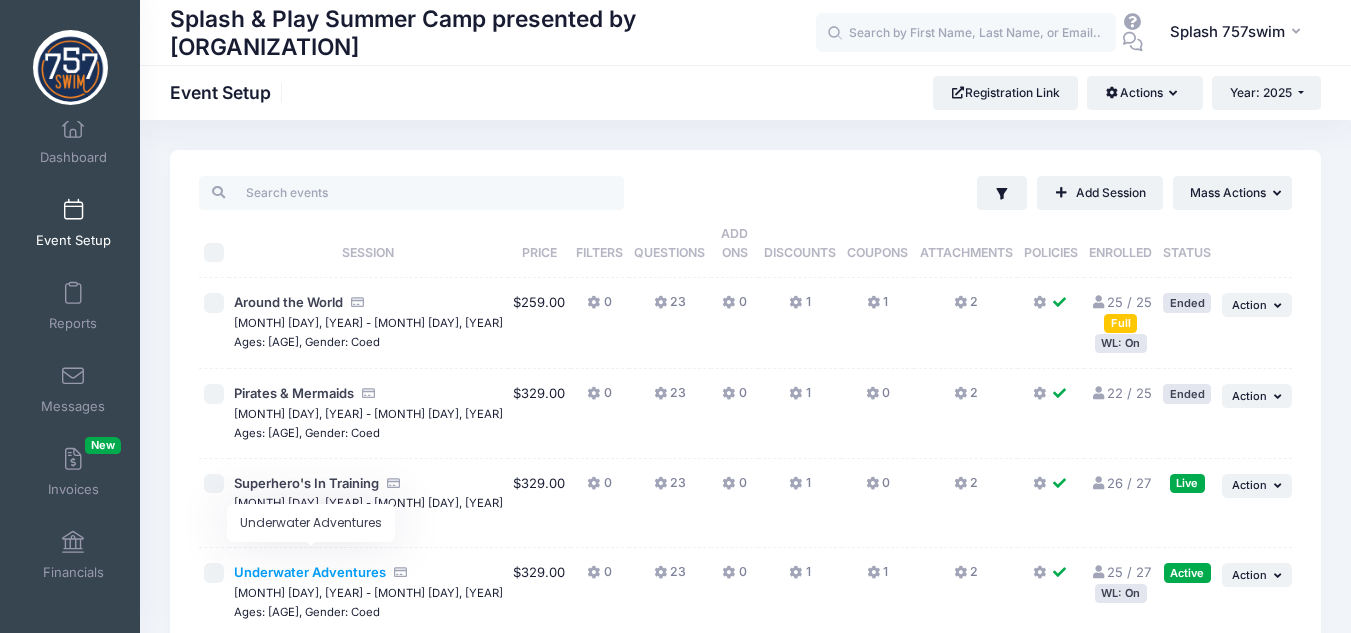 click on "Underwater Adventures" at bounding box center [310, 572] 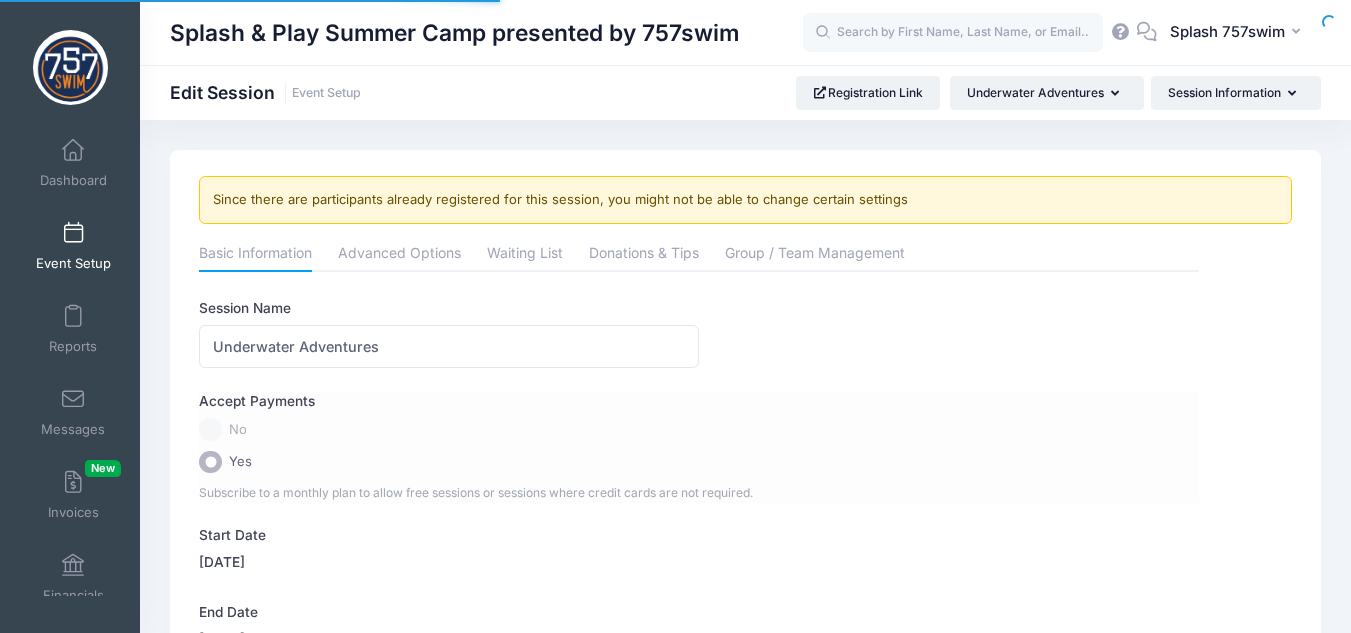 scroll, scrollTop: 0, scrollLeft: 0, axis: both 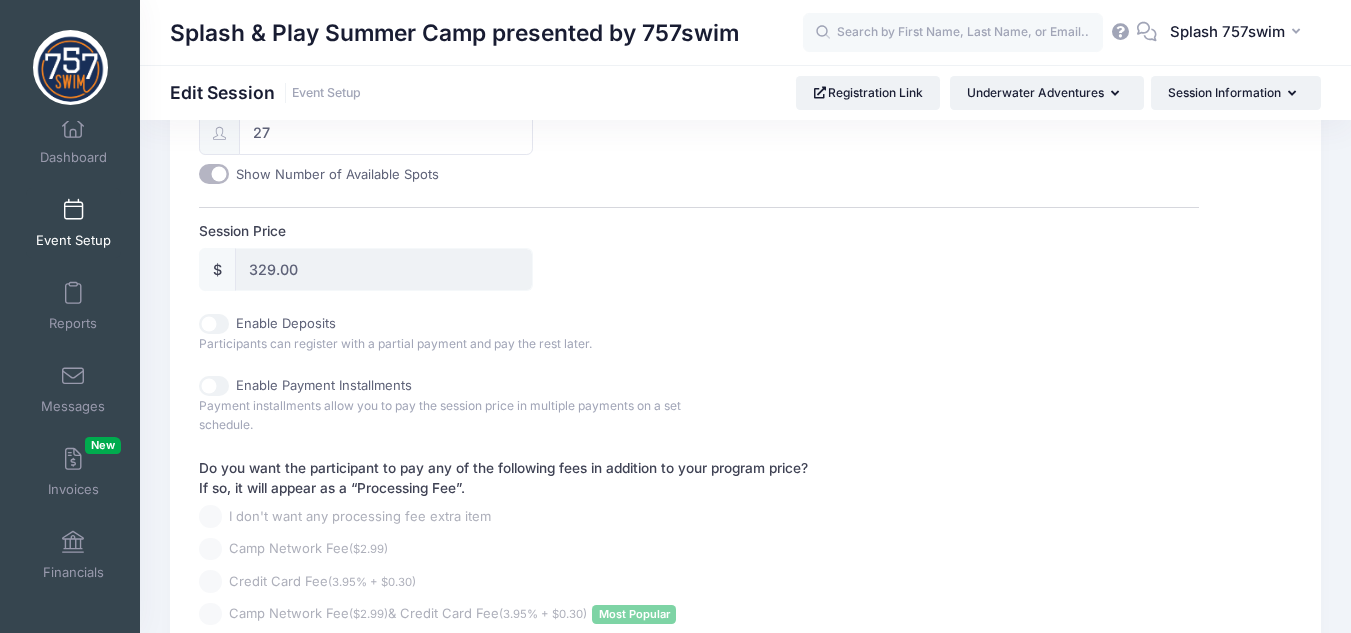 click on "Event Setup" at bounding box center (73, 223) 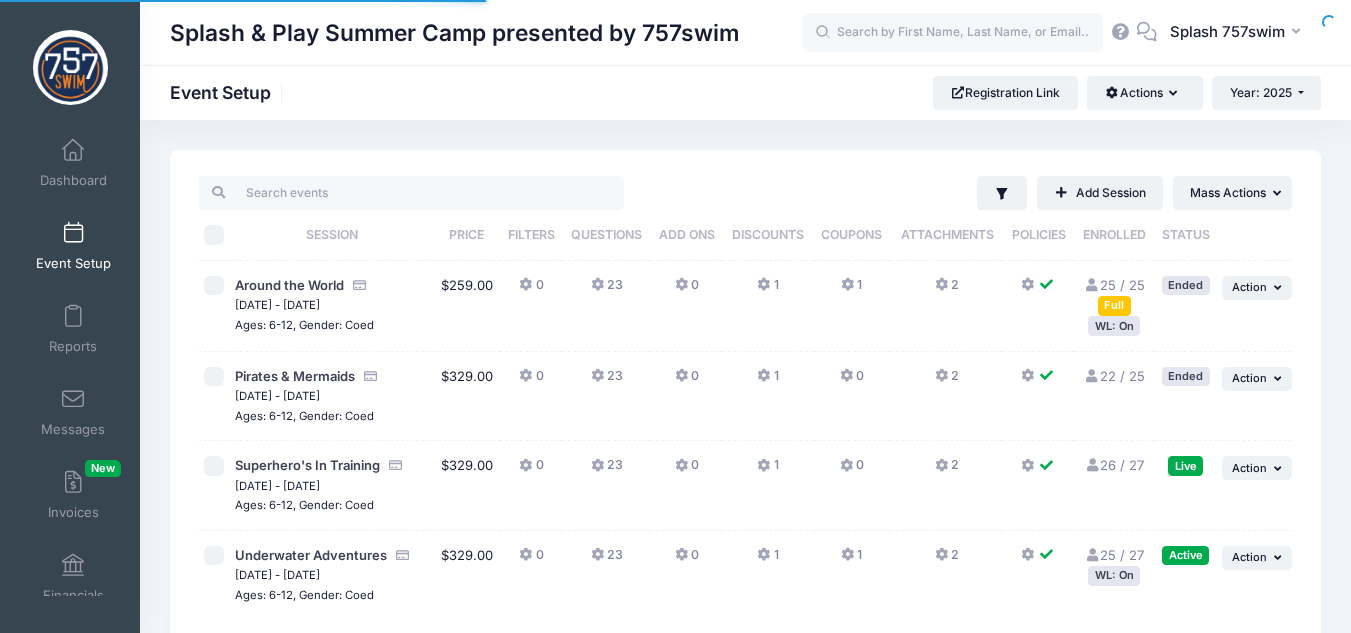 scroll, scrollTop: 0, scrollLeft: 0, axis: both 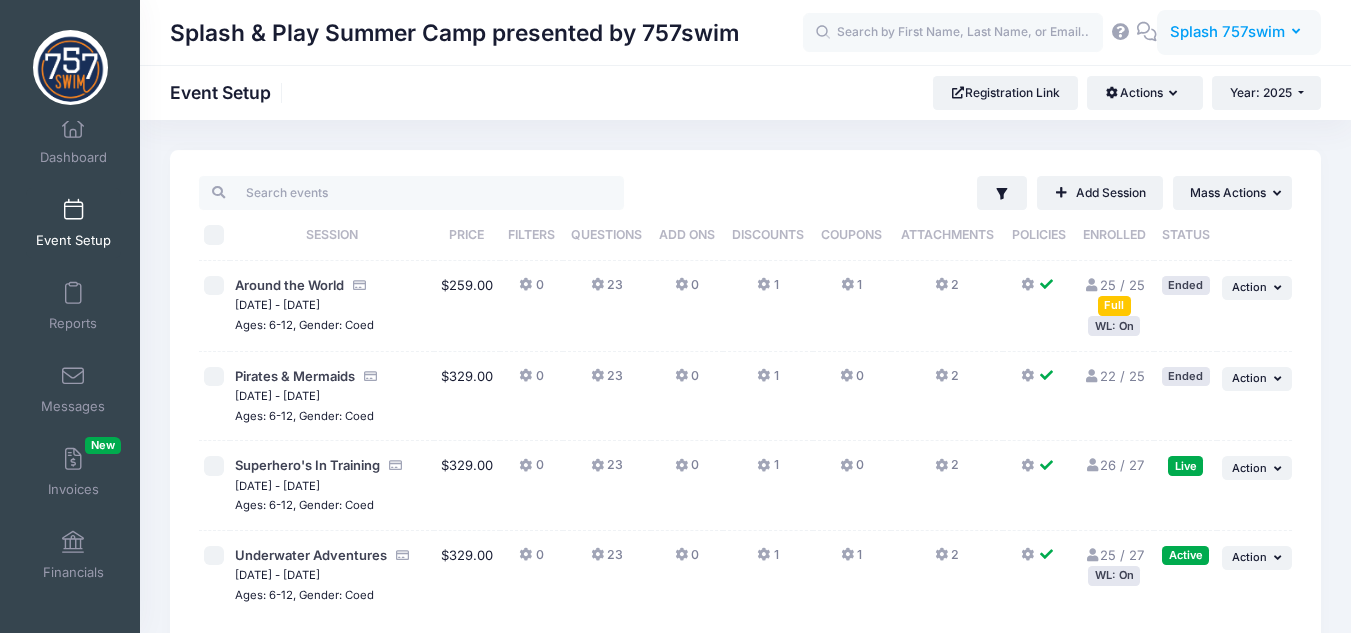 click on "Splash 757swim" at bounding box center [1227, 32] 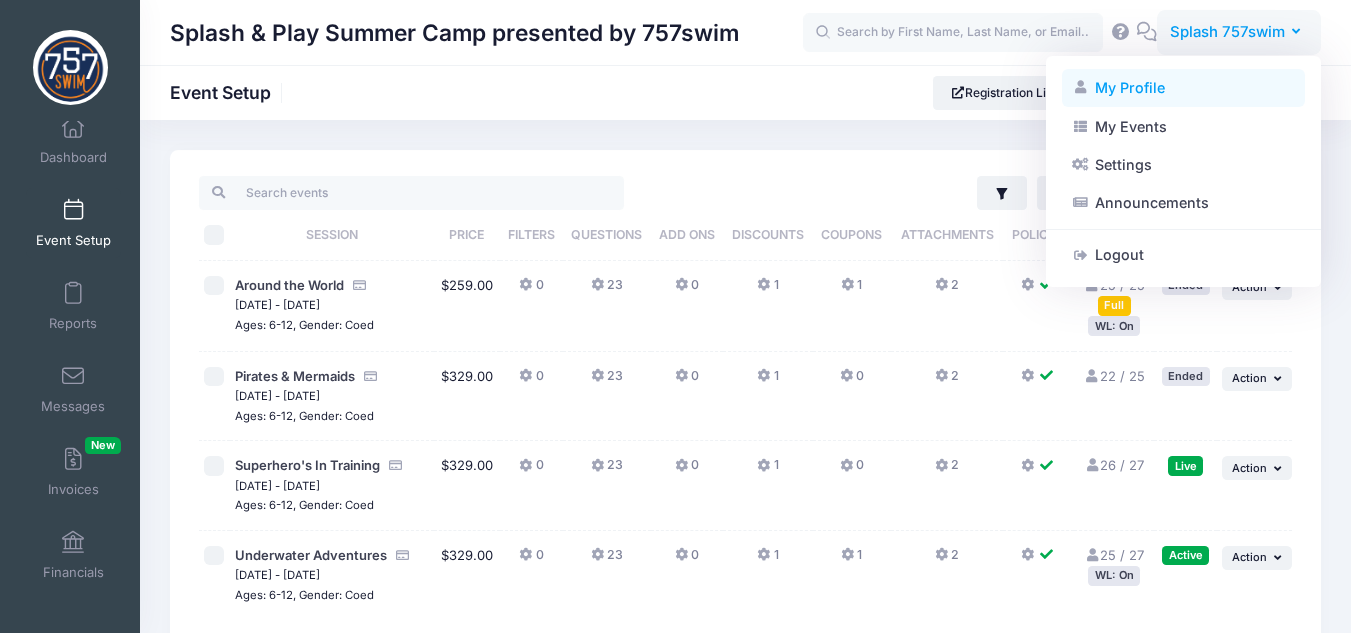 click on "My Profile" at bounding box center [1183, 88] 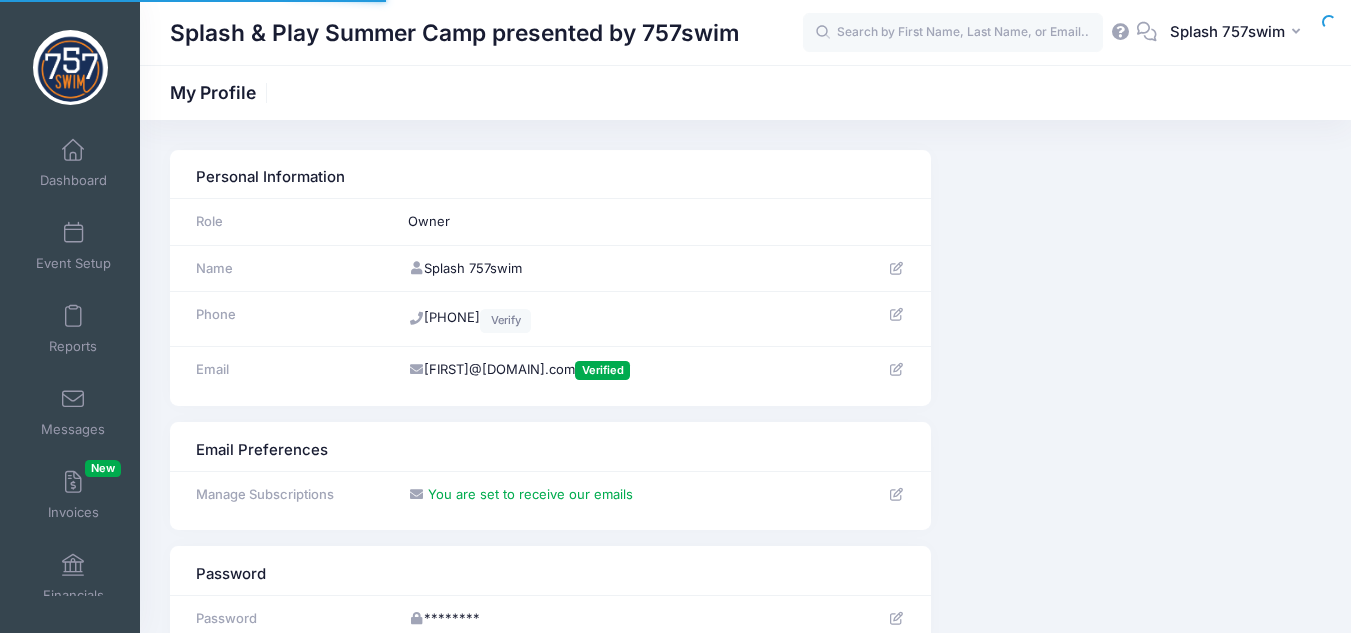 scroll, scrollTop: 0, scrollLeft: 0, axis: both 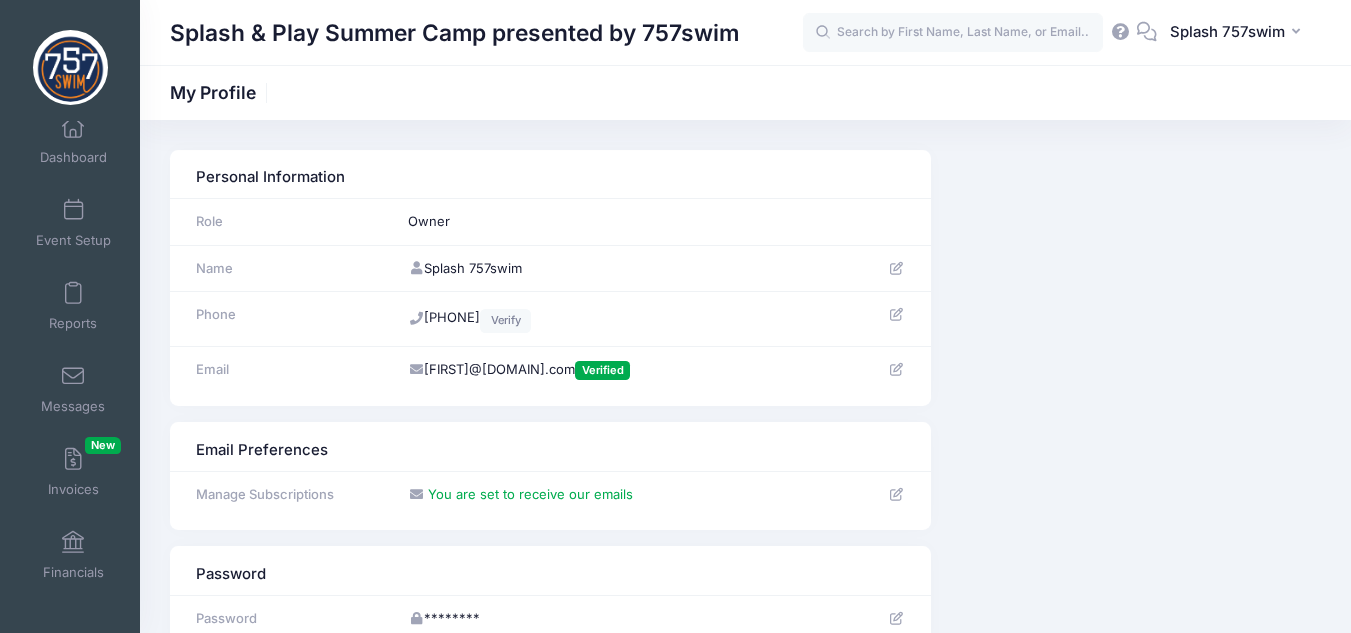 click at bounding box center [897, 314] 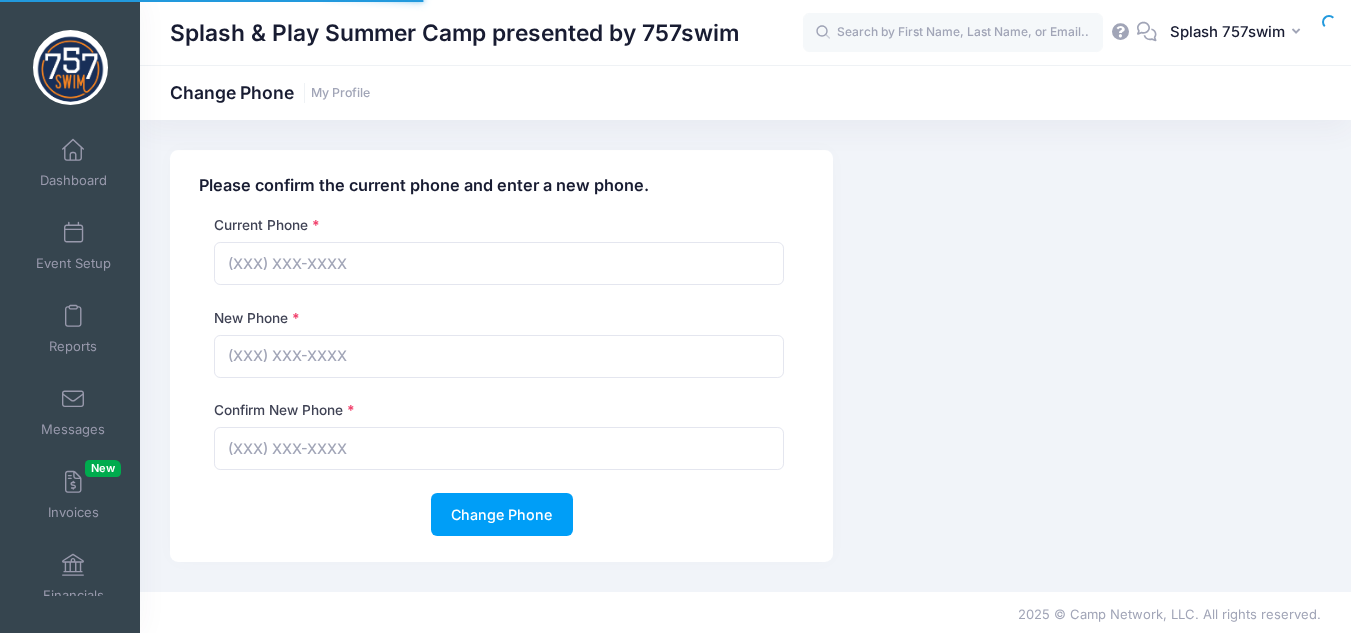 scroll, scrollTop: 0, scrollLeft: 0, axis: both 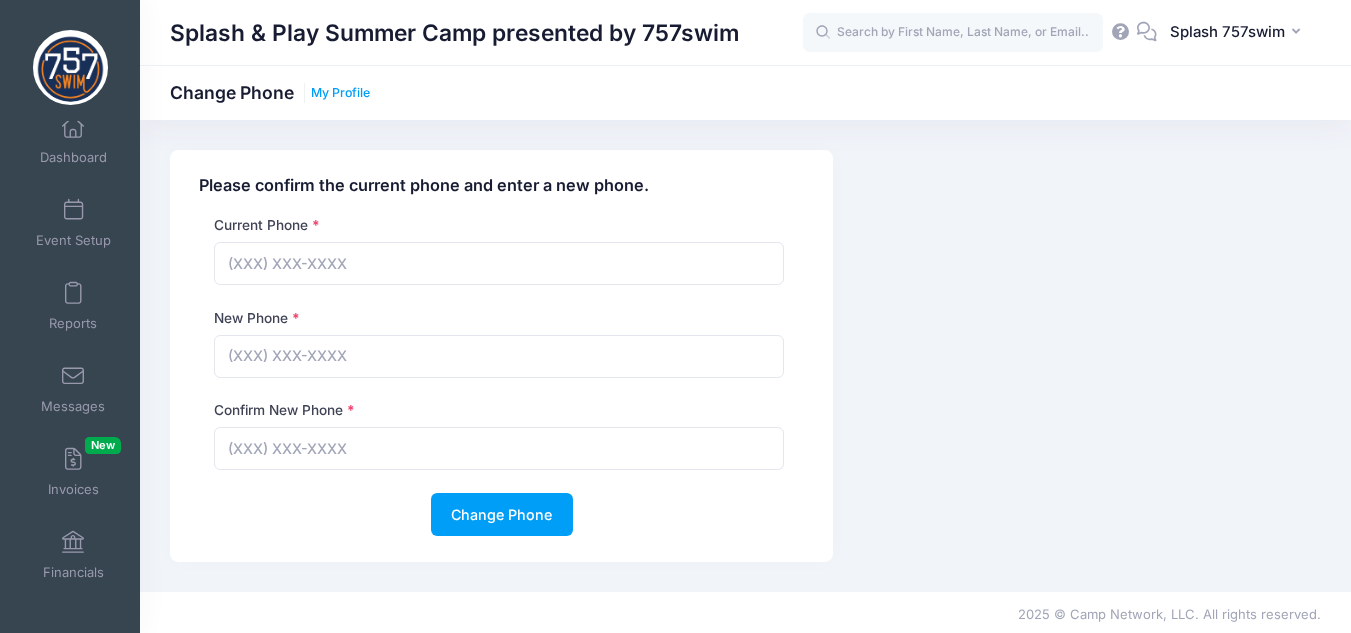 click on "My Profile" at bounding box center [340, 93] 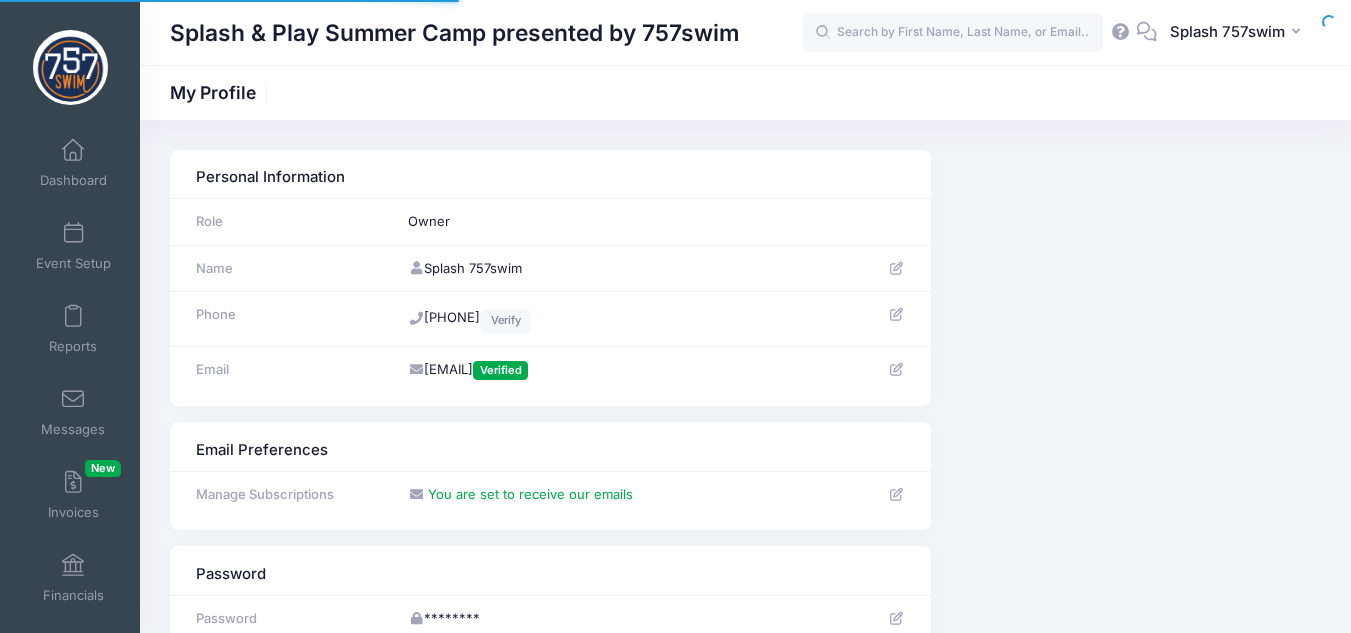 scroll, scrollTop: 0, scrollLeft: 0, axis: both 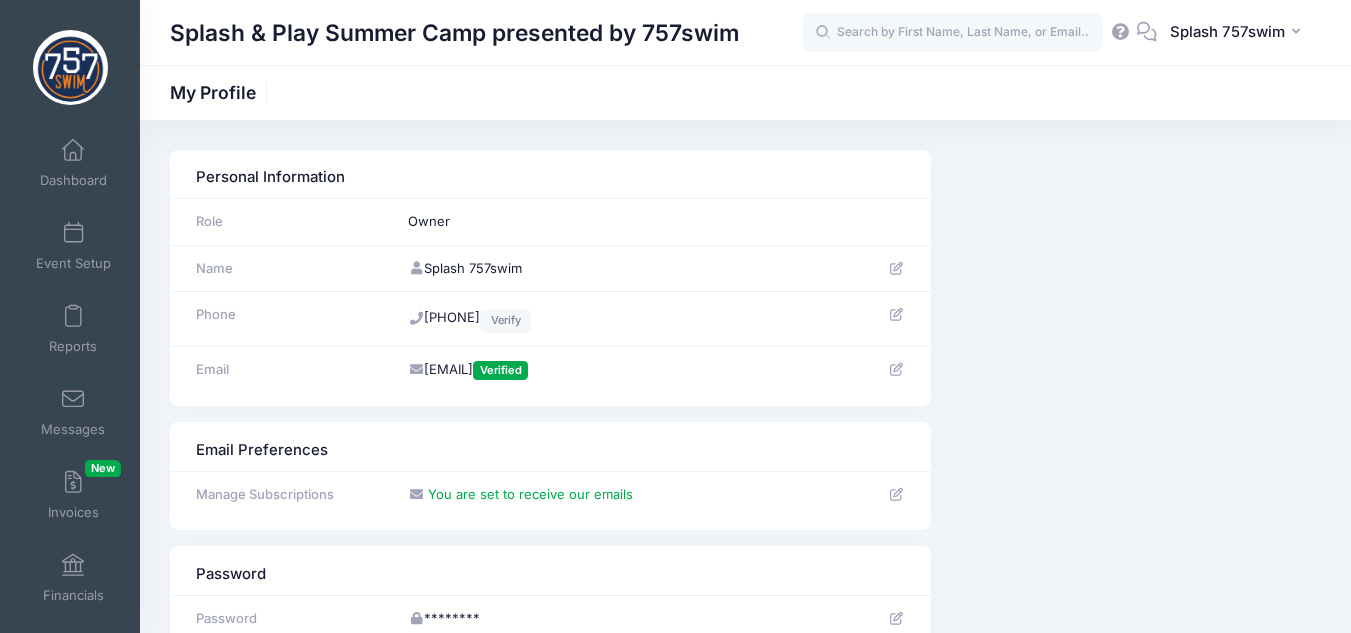 click at bounding box center (897, 369) 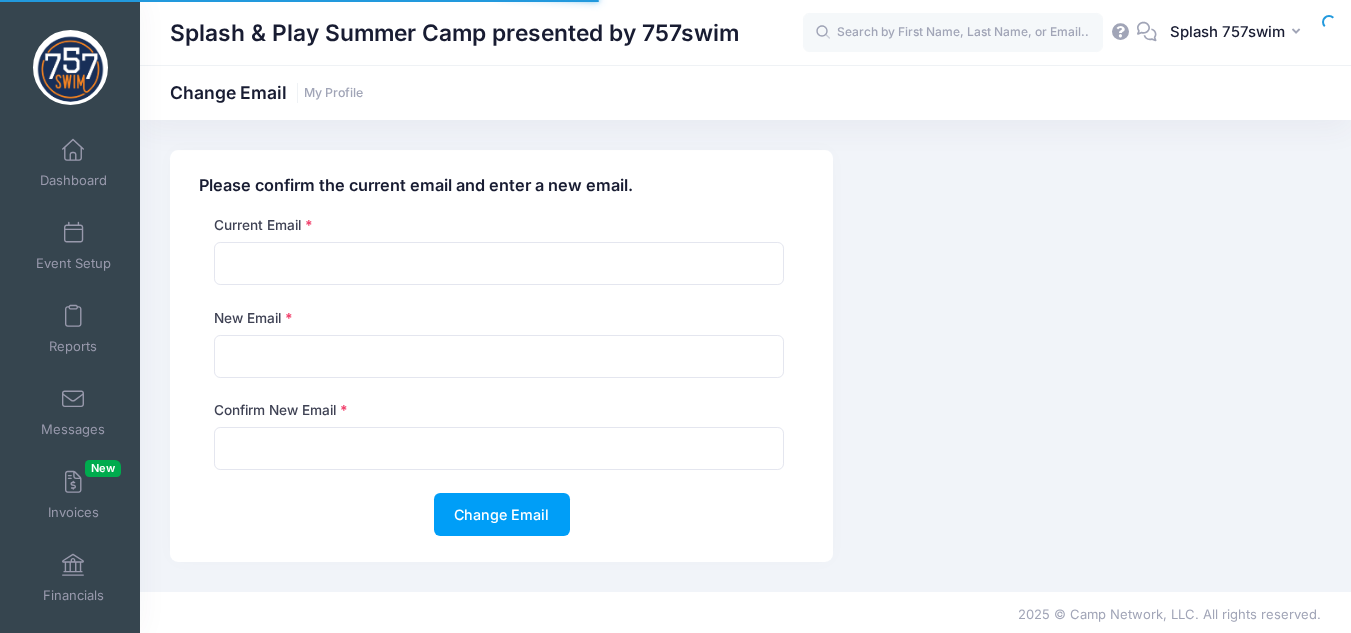 scroll, scrollTop: 0, scrollLeft: 0, axis: both 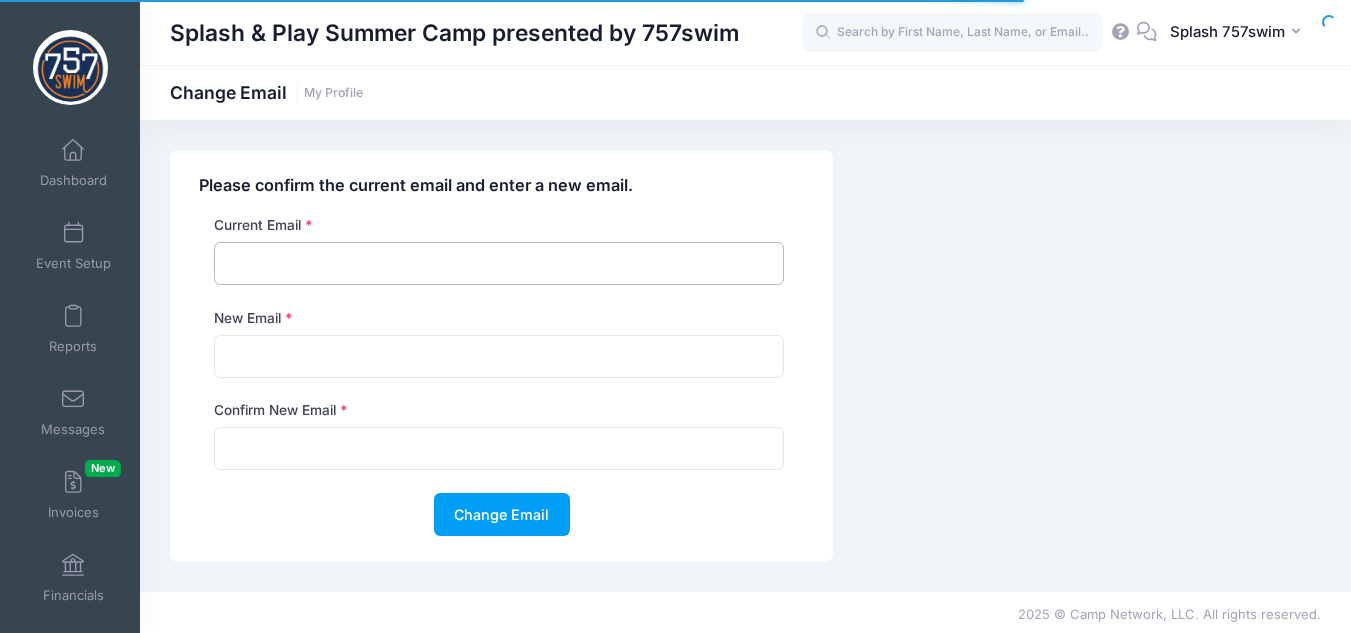 click at bounding box center [499, 263] 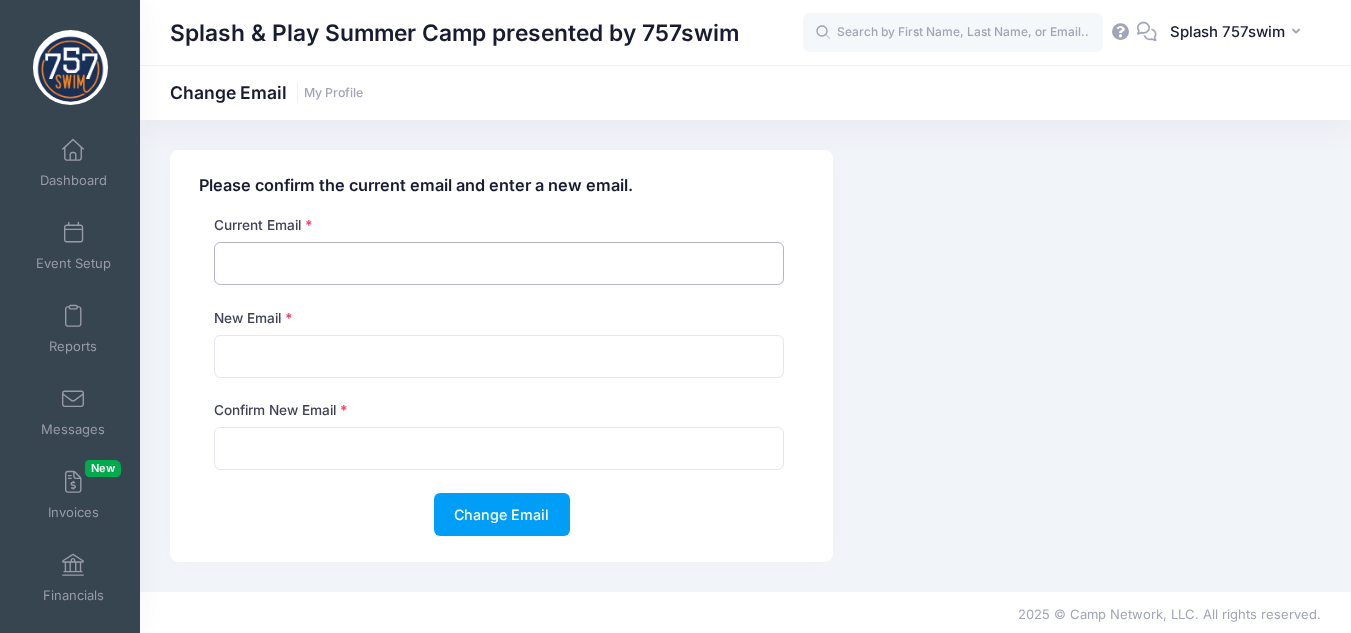 type on "coachlindsay@[EXAMPLE.COM]" 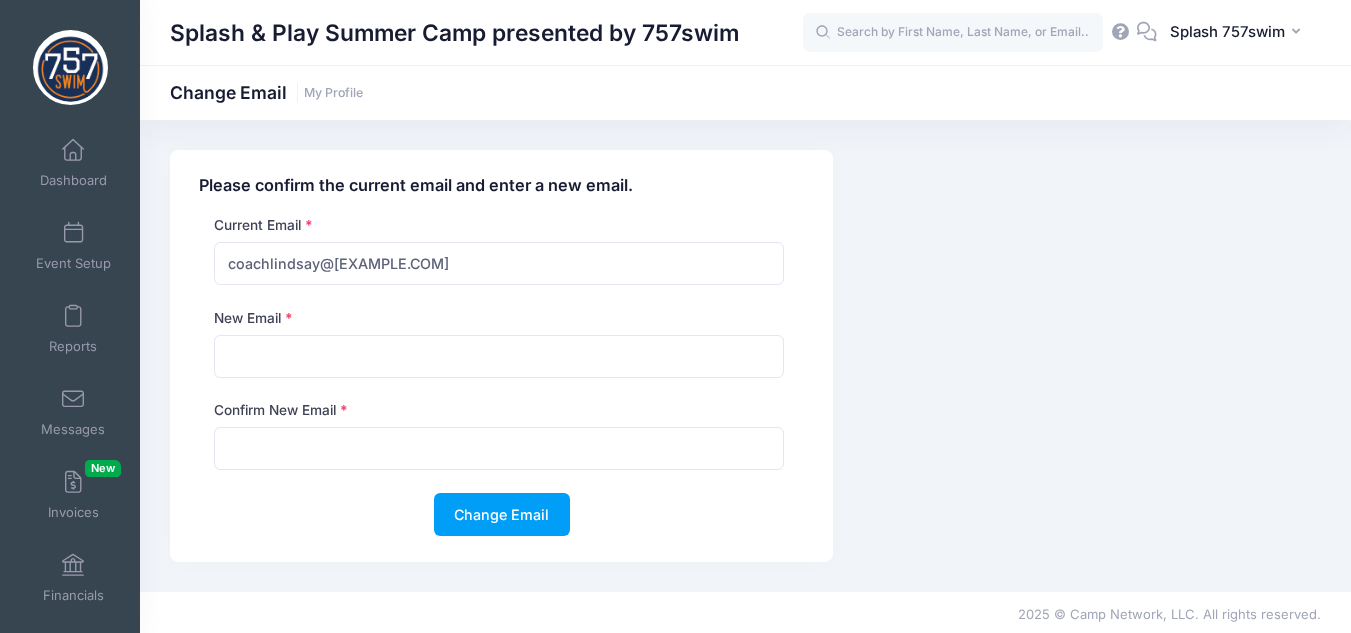 type on "coachlindsay@[EXAMPLE.COM]" 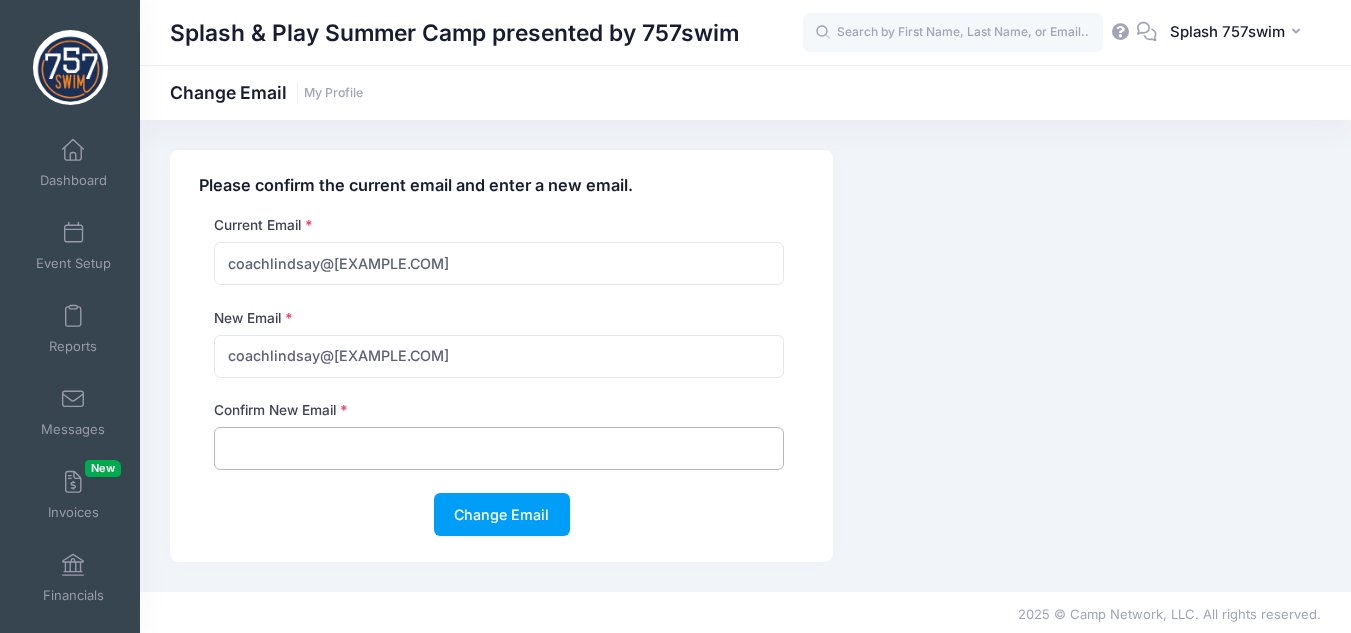 type on "coachlindsay@[EXAMPLE.COM]" 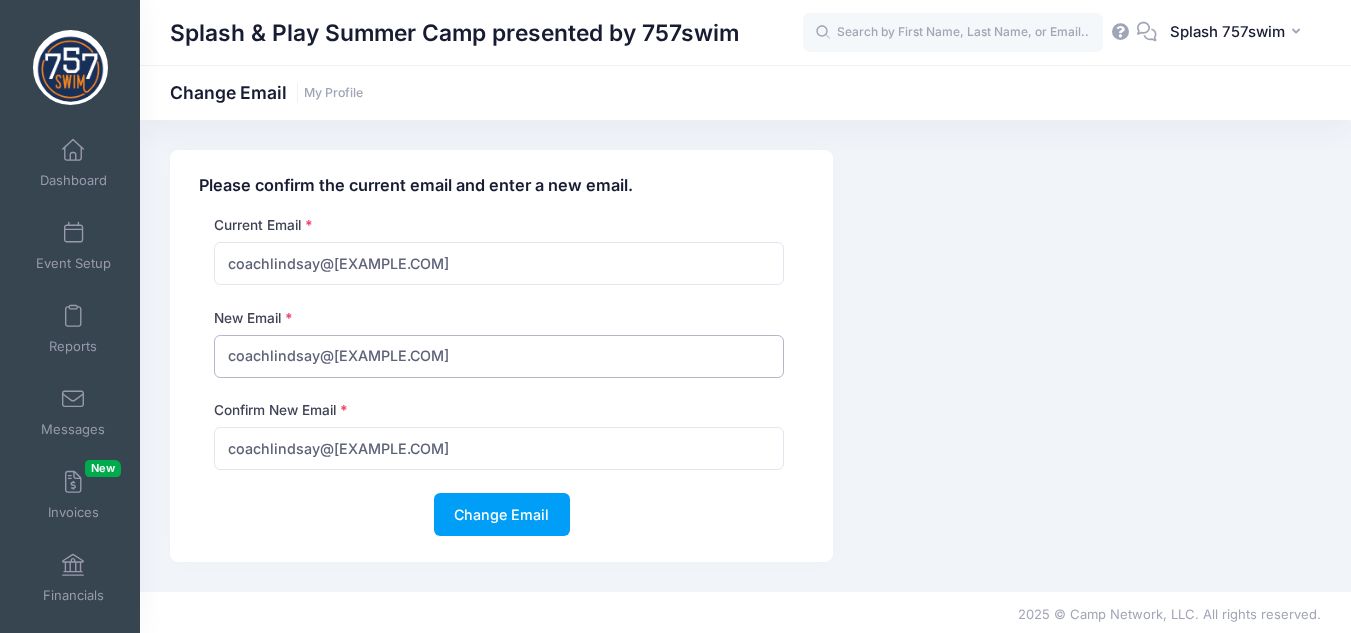 click on "coachlindsay@[EXAMPLE.COM]" at bounding box center [499, 356] 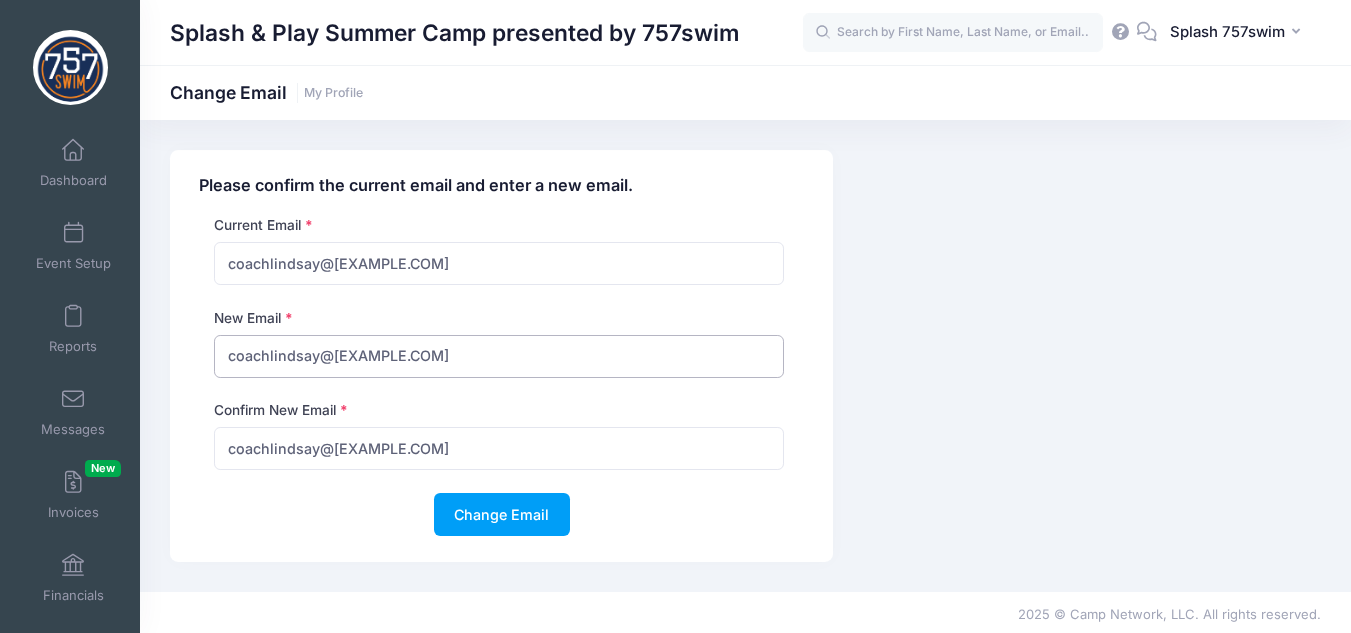 drag, startPoint x: 319, startPoint y: 357, endPoint x: 182, endPoint y: 337, distance: 138.45216 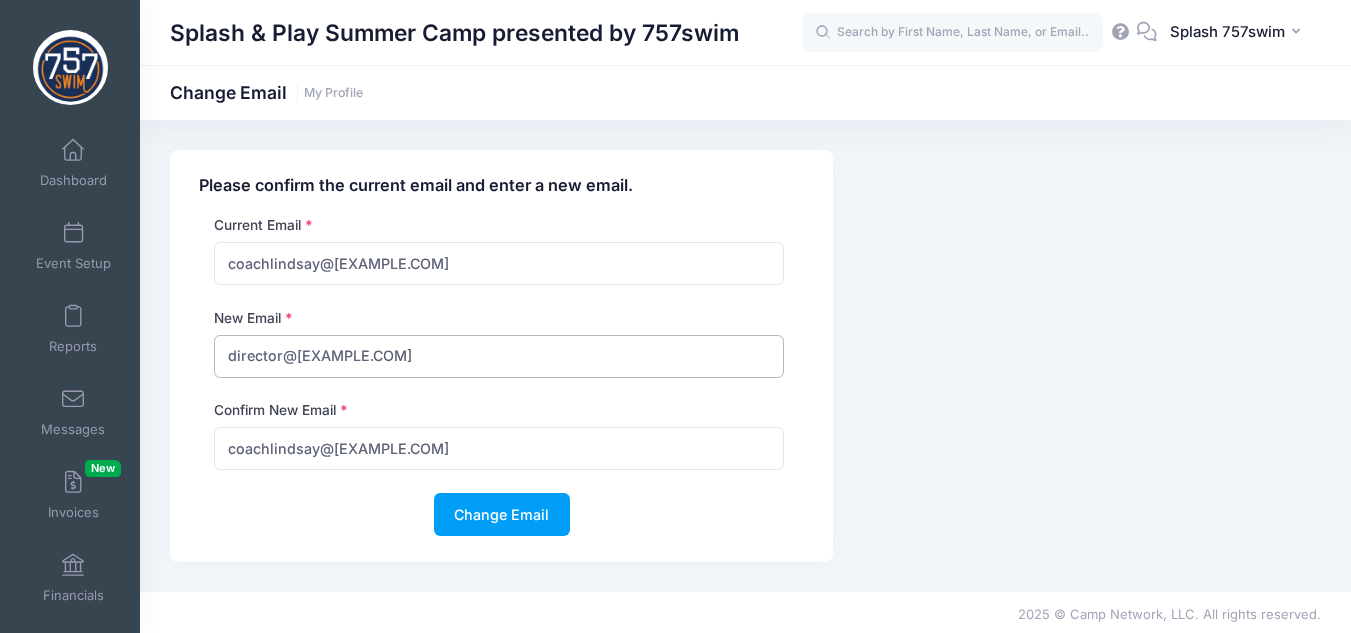 type on "director@757swim.com" 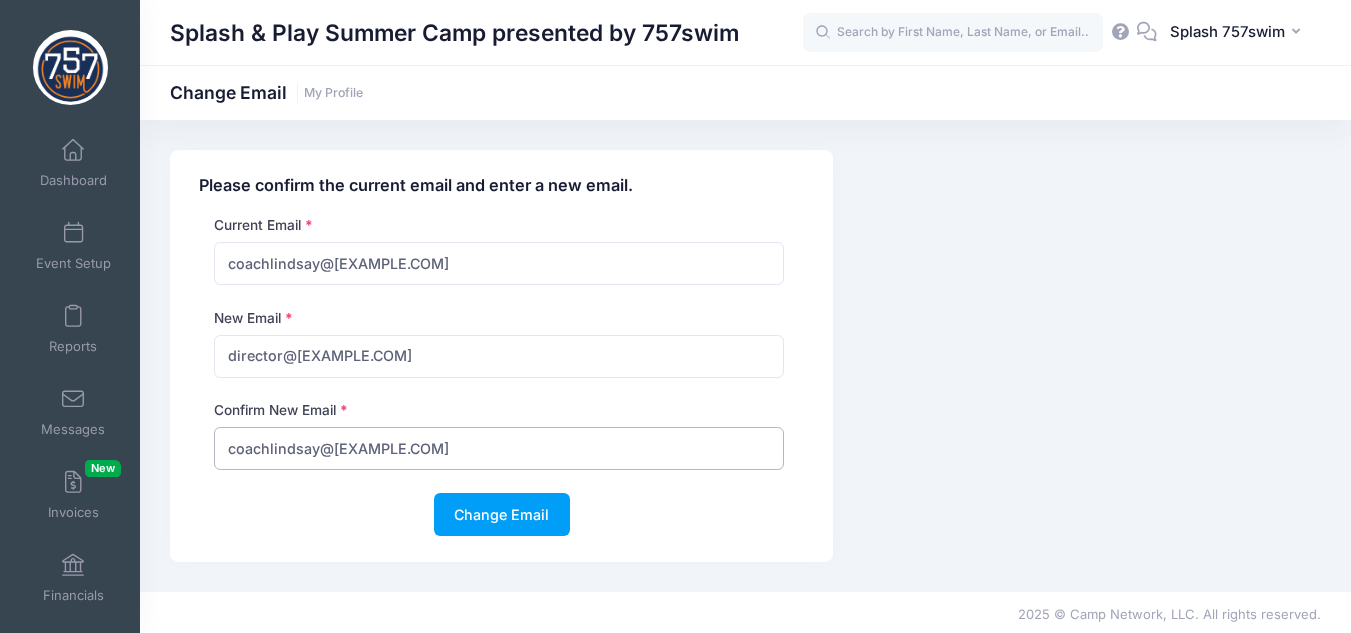 drag, startPoint x: 317, startPoint y: 453, endPoint x: 208, endPoint y: 435, distance: 110.47624 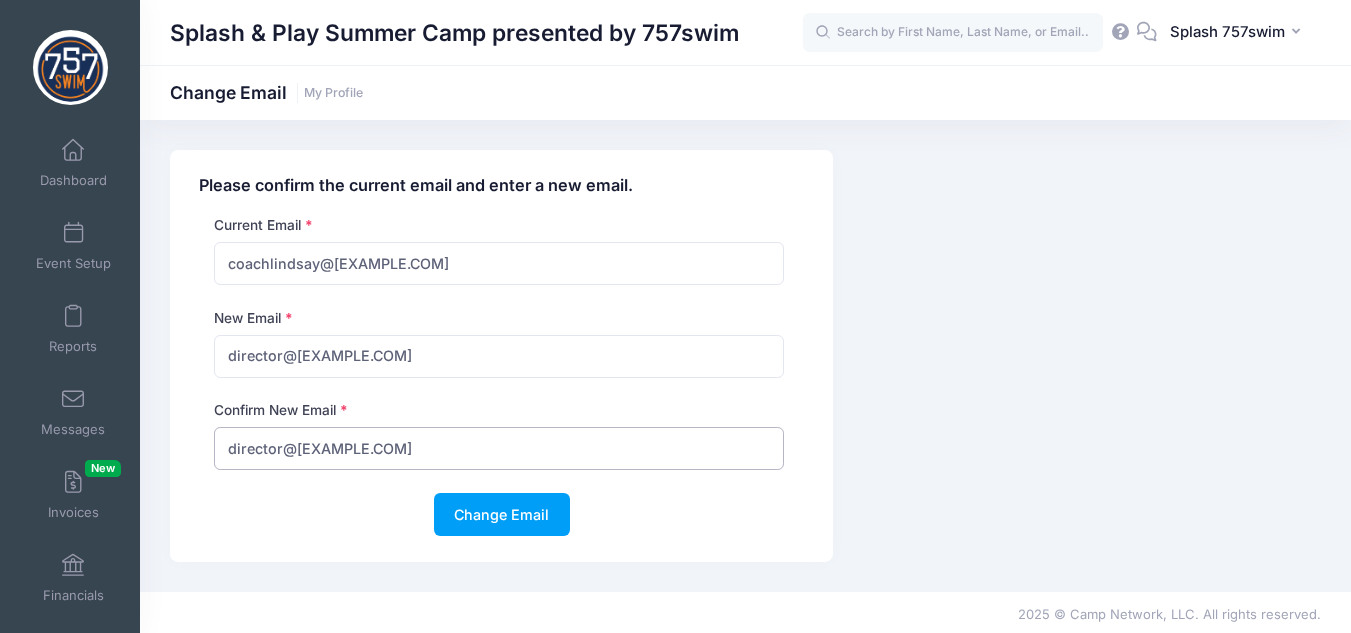 type on "director@757swim.com" 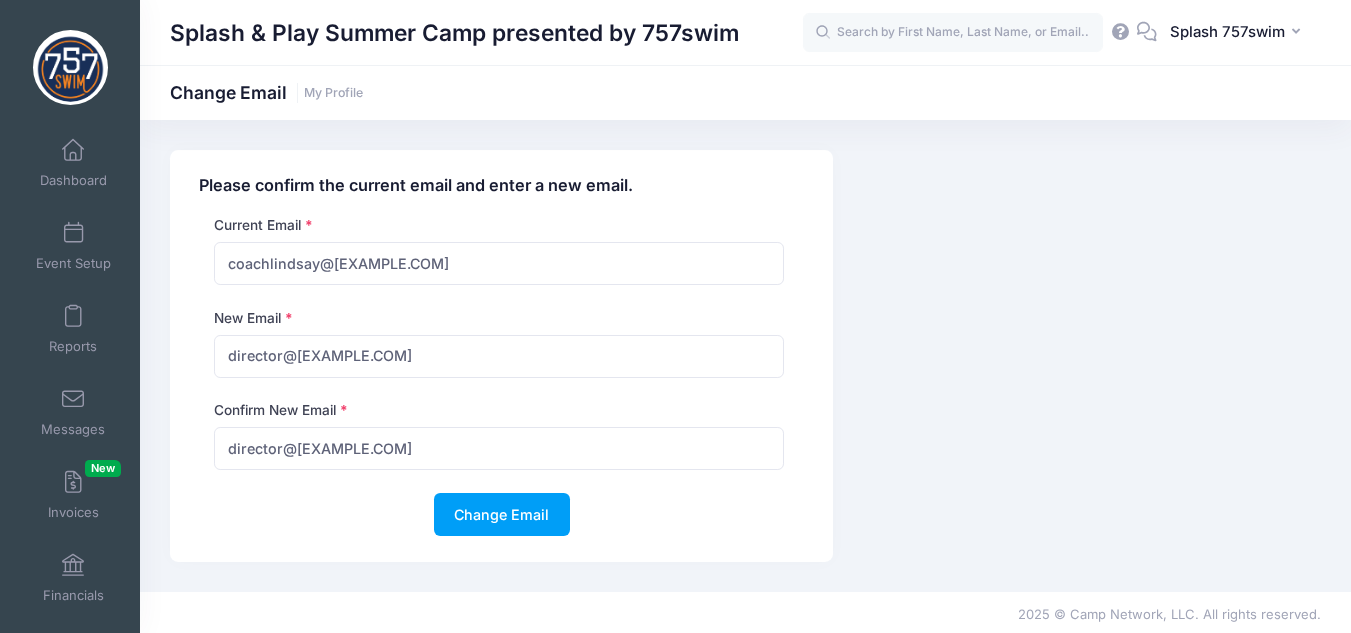 click on "New Email
director@757swim.com" at bounding box center [499, 343] 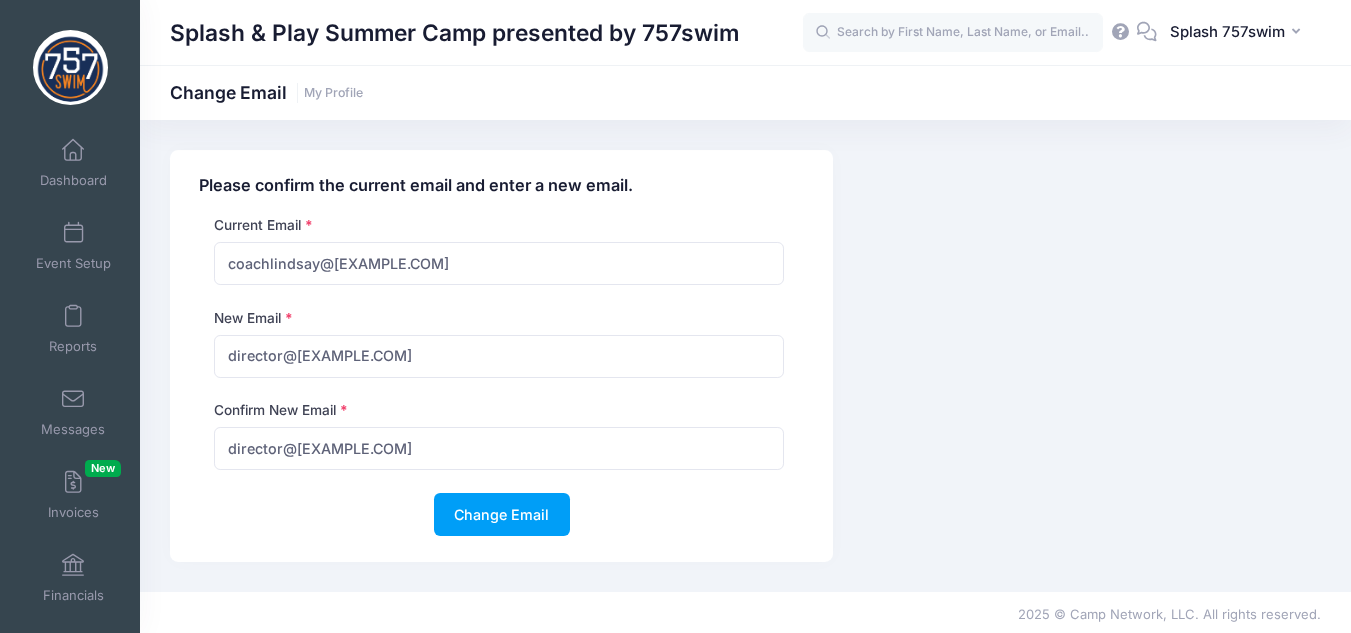 click on "Please confirm the current email and enter a new email.
Current Email
coachlindsay@757swim.com
New Email
director@757swim.com
Confirm New Email
director@757swim.com
Change Email" at bounding box center (745, 356) 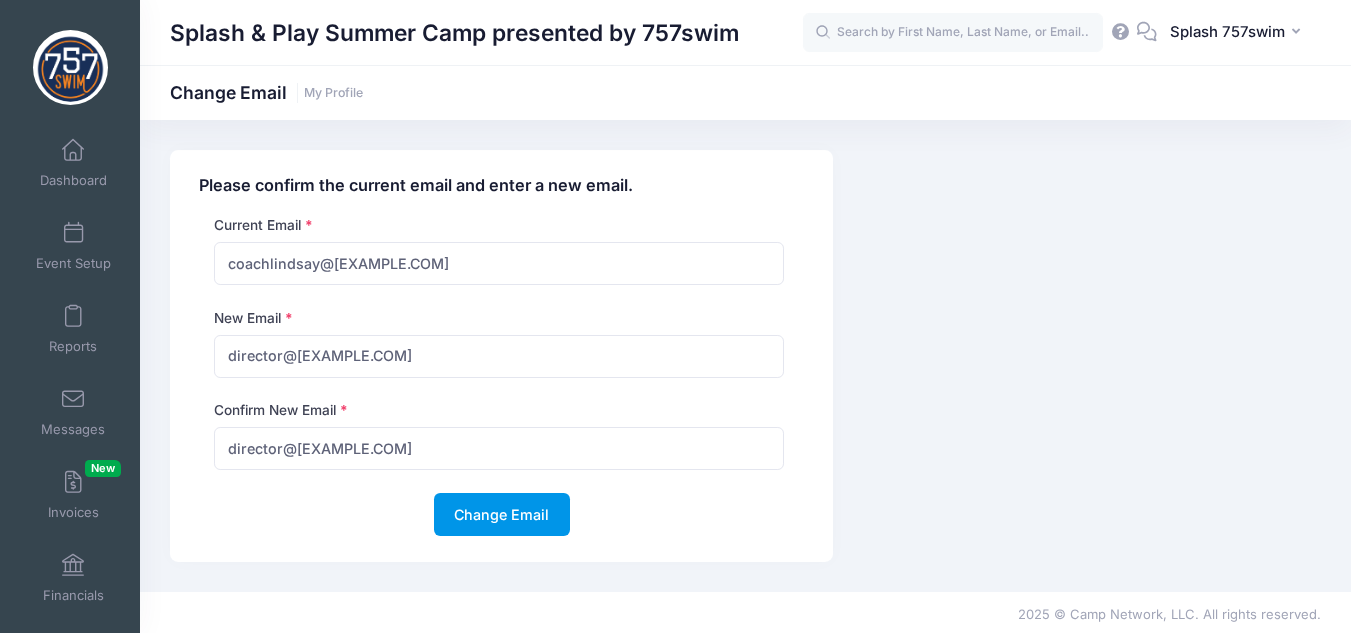 click on "Change Email" at bounding box center (502, 514) 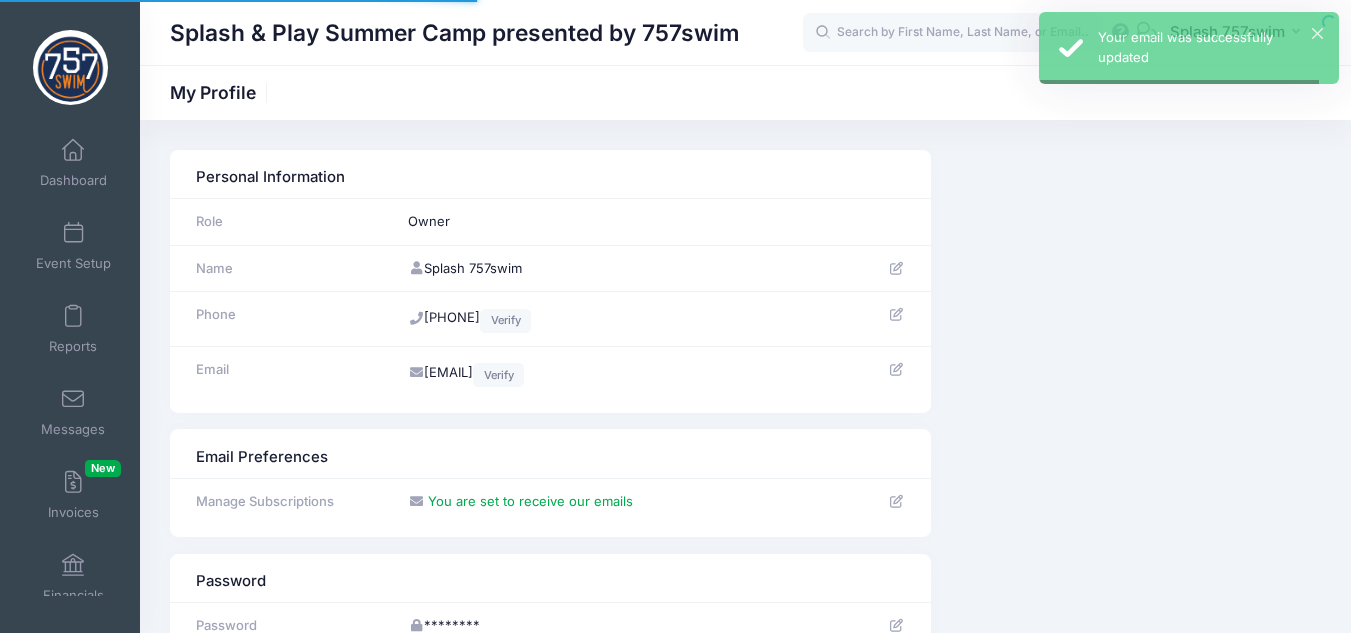 scroll, scrollTop: 0, scrollLeft: 0, axis: both 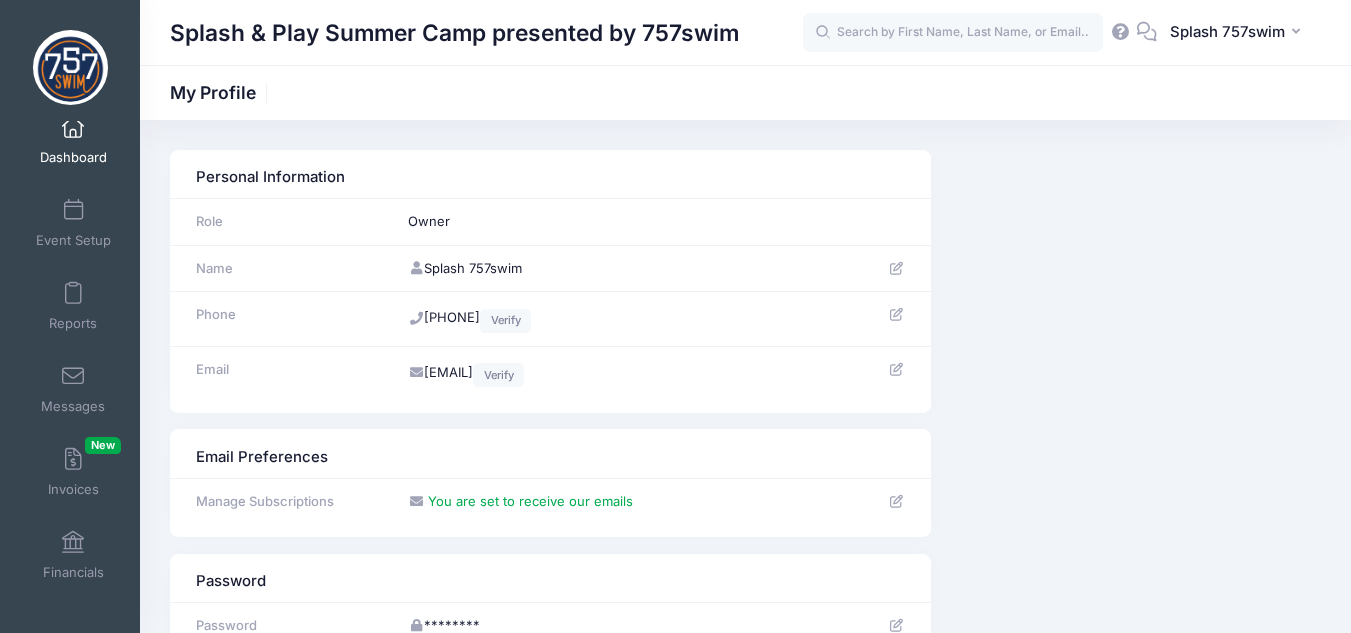 click on "Dashboard" at bounding box center (73, 157) 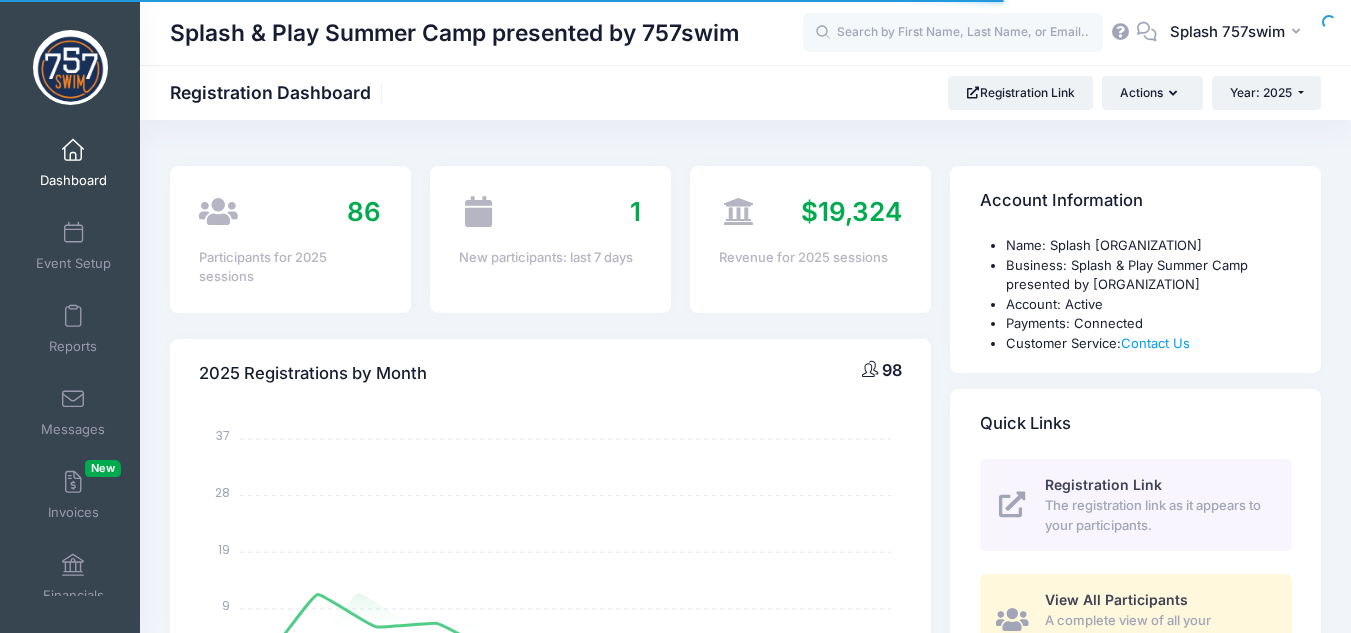 select 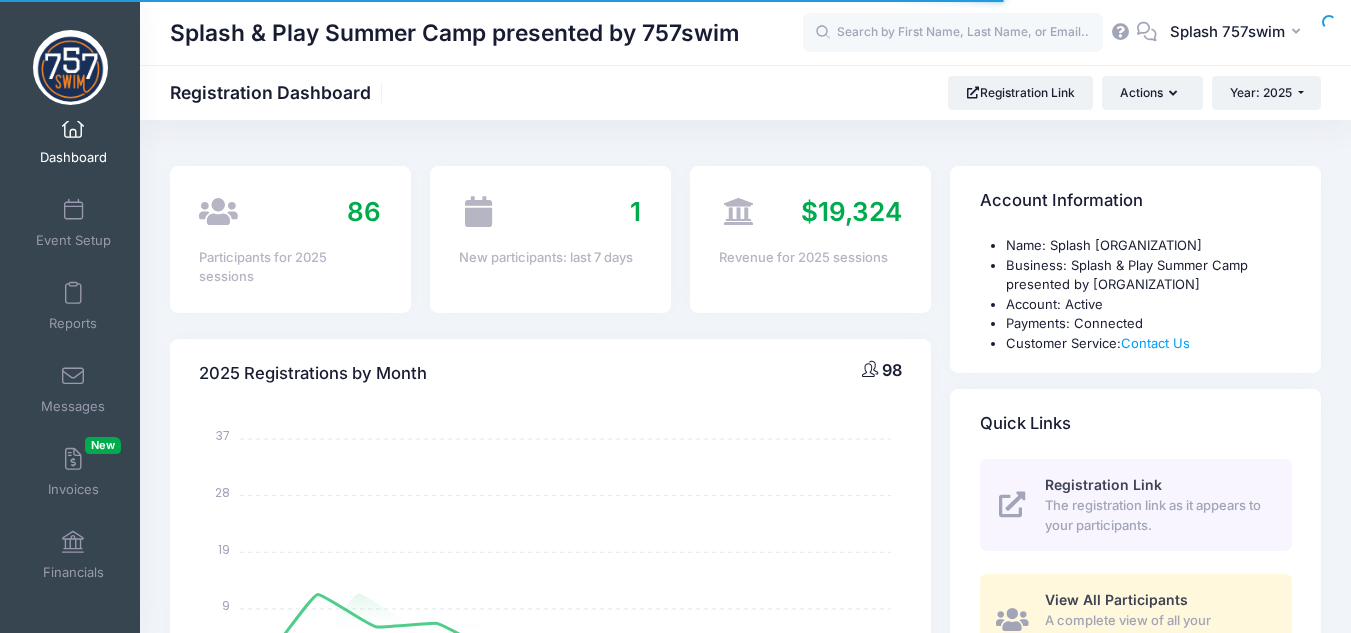 scroll, scrollTop: 0, scrollLeft: 0, axis: both 